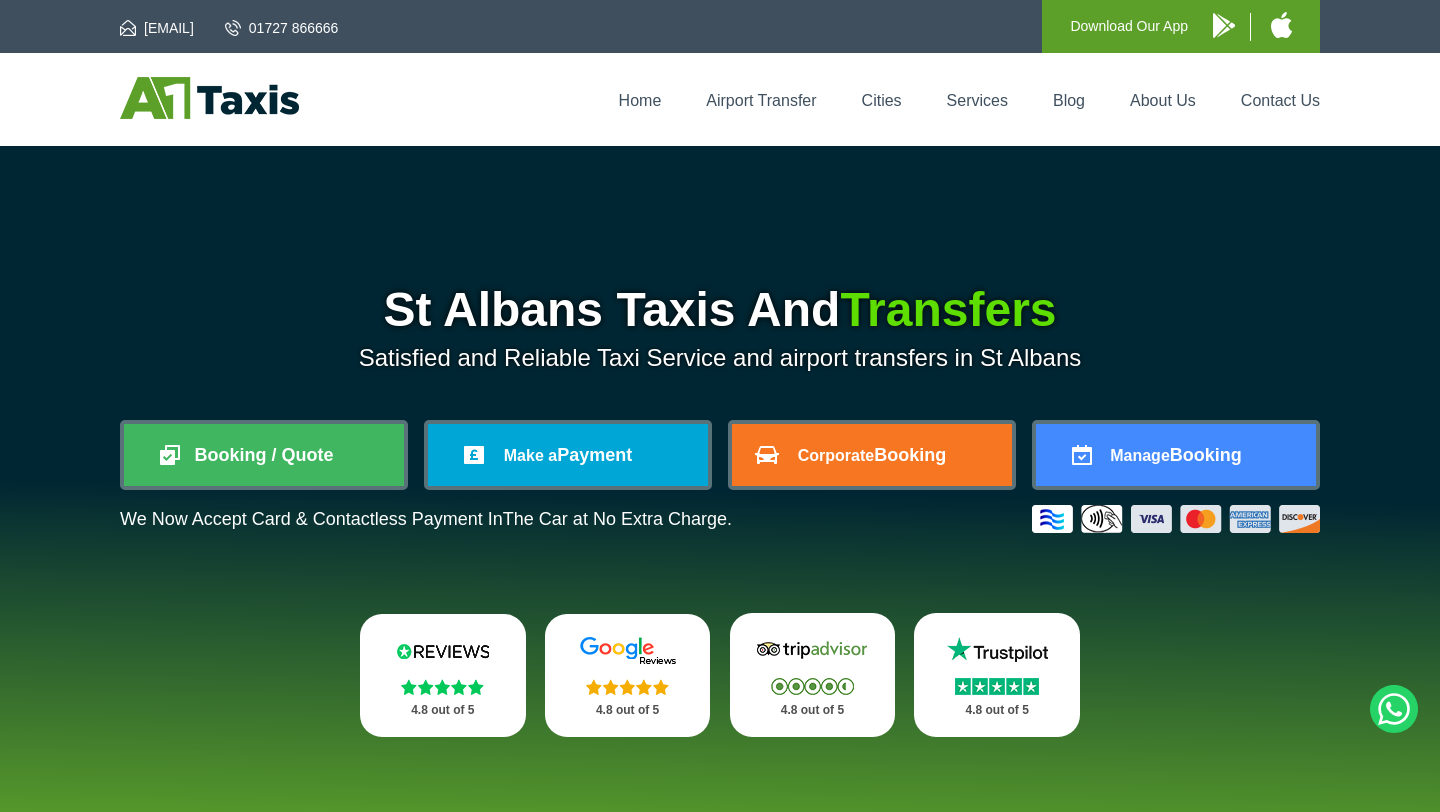 scroll, scrollTop: 0, scrollLeft: 0, axis: both 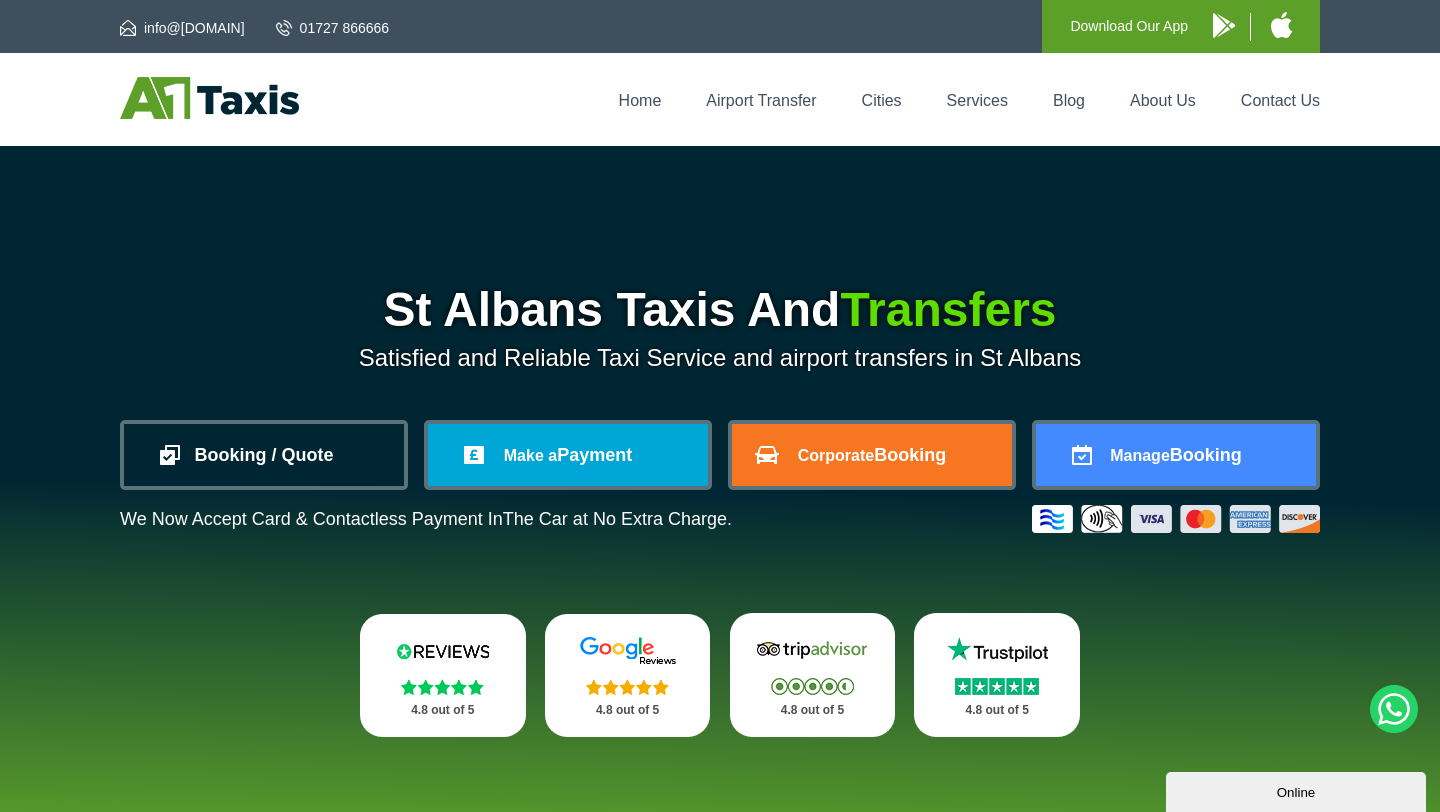 click on "Booking / Quote" at bounding box center [264, 455] 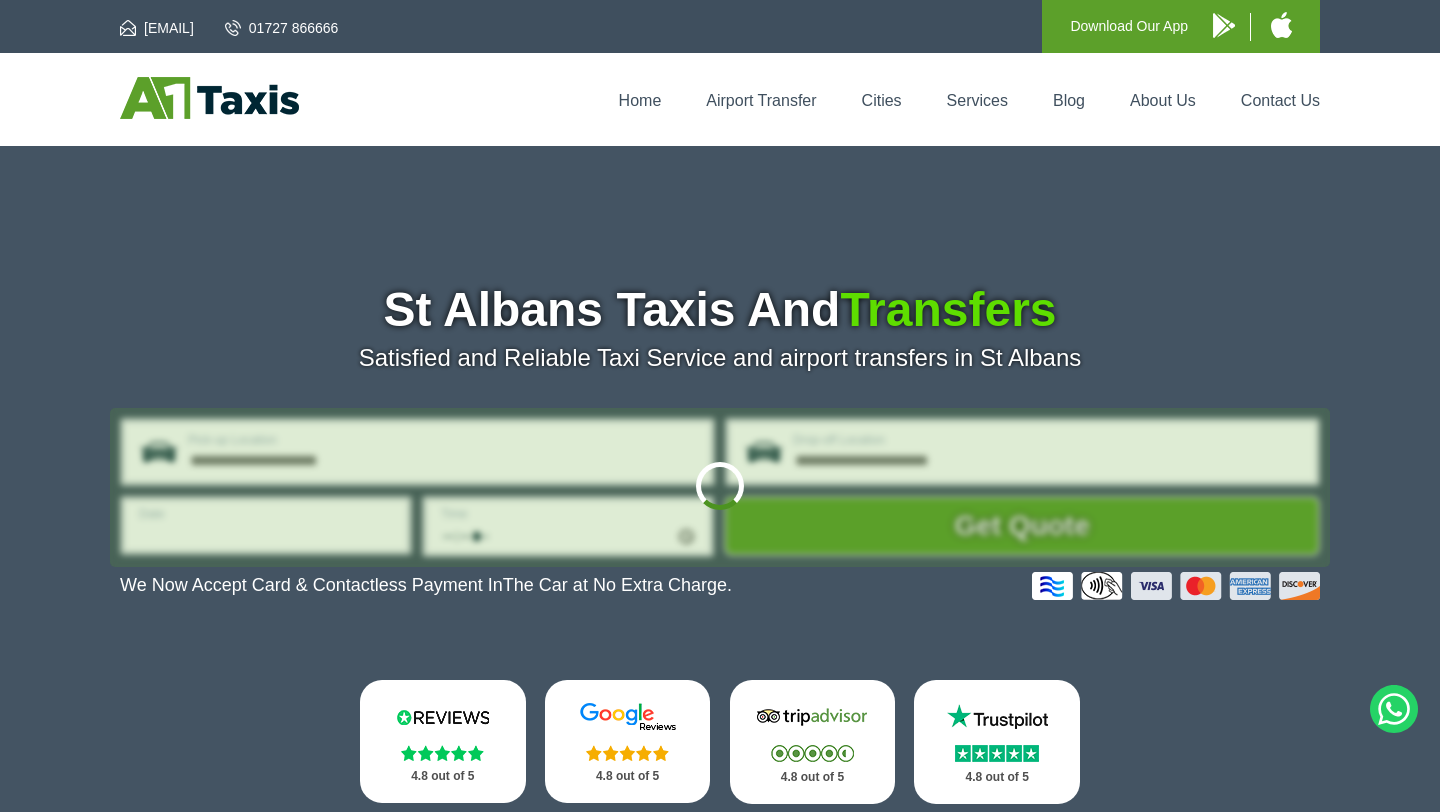 scroll, scrollTop: 0, scrollLeft: 0, axis: both 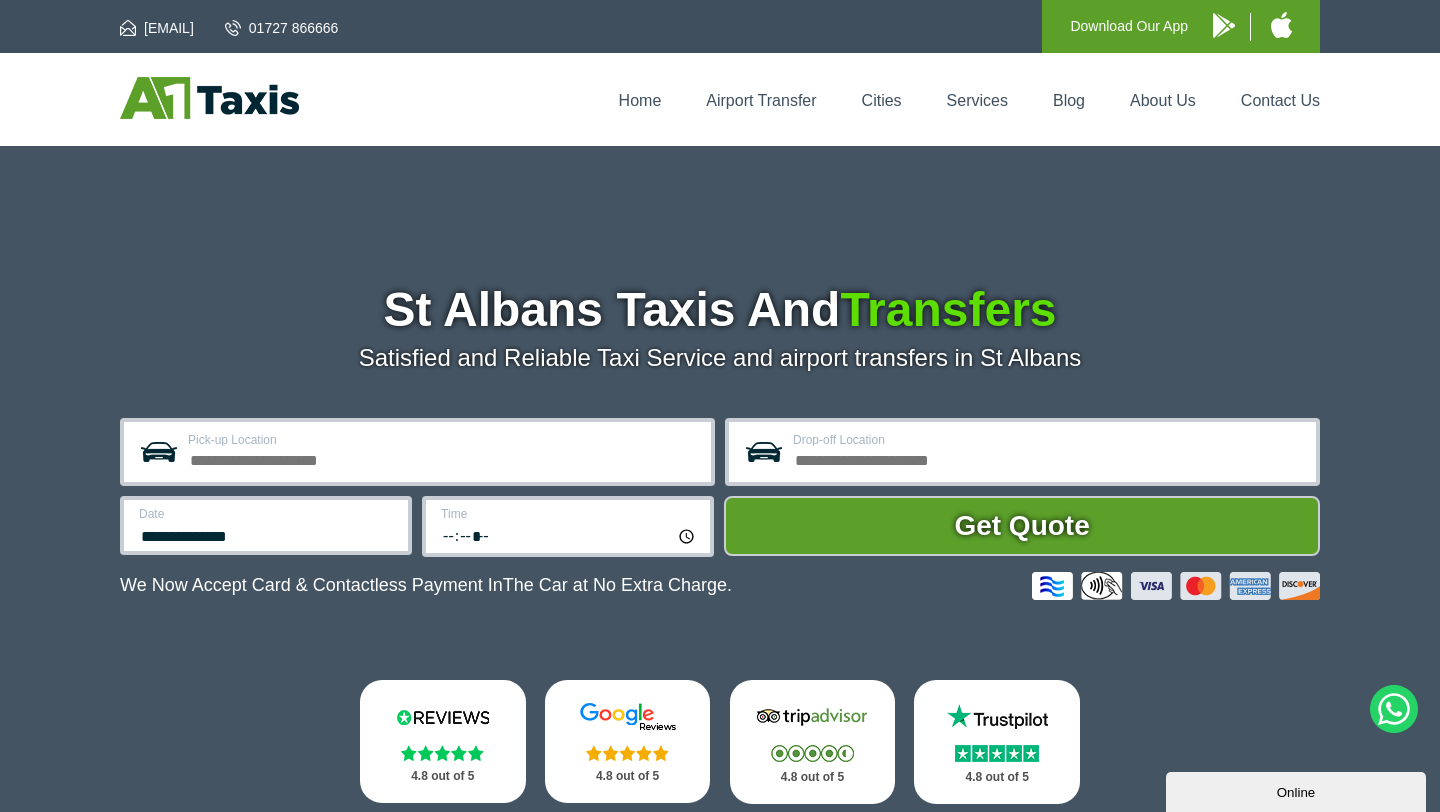 click on "Pick-up Location" at bounding box center [443, 458] 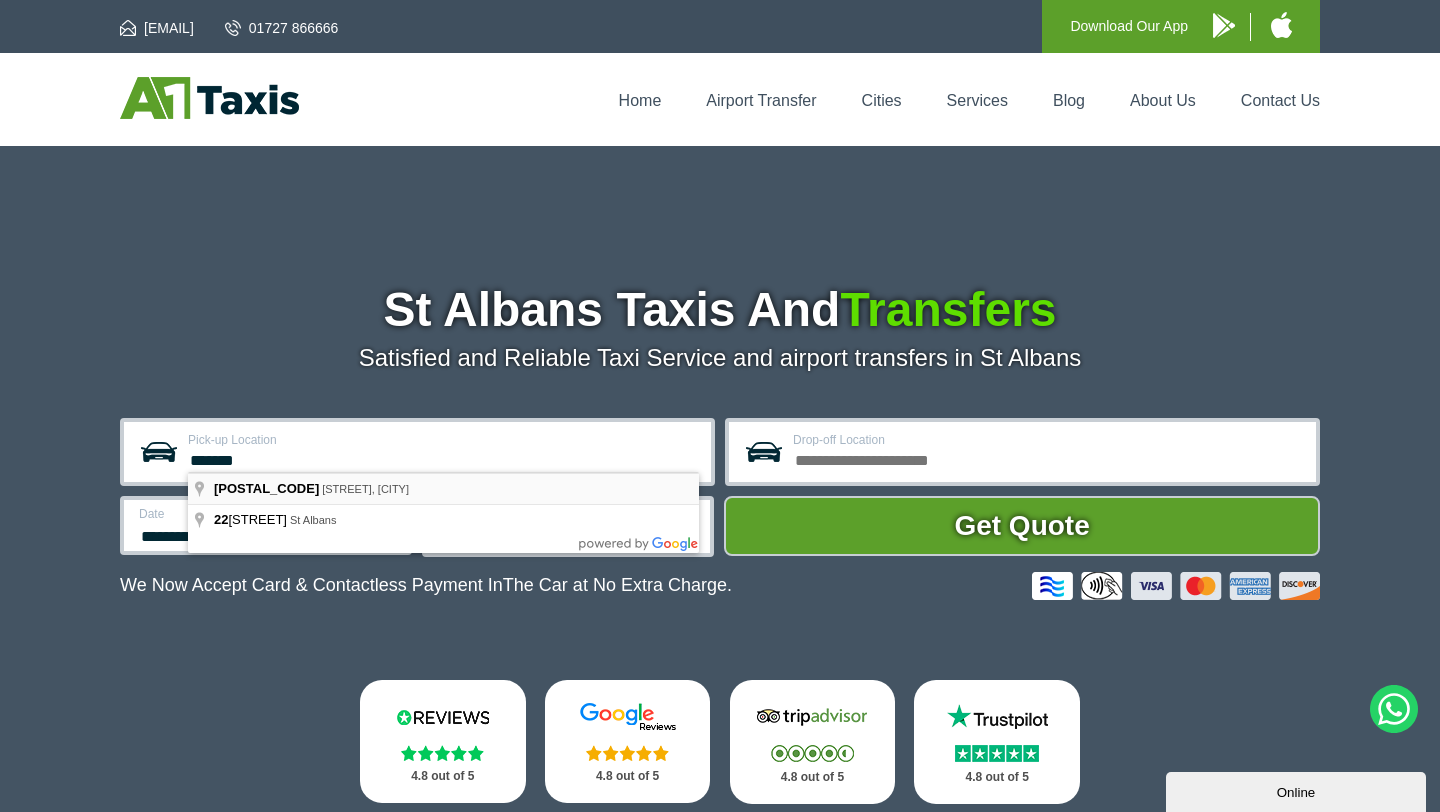 type on "**********" 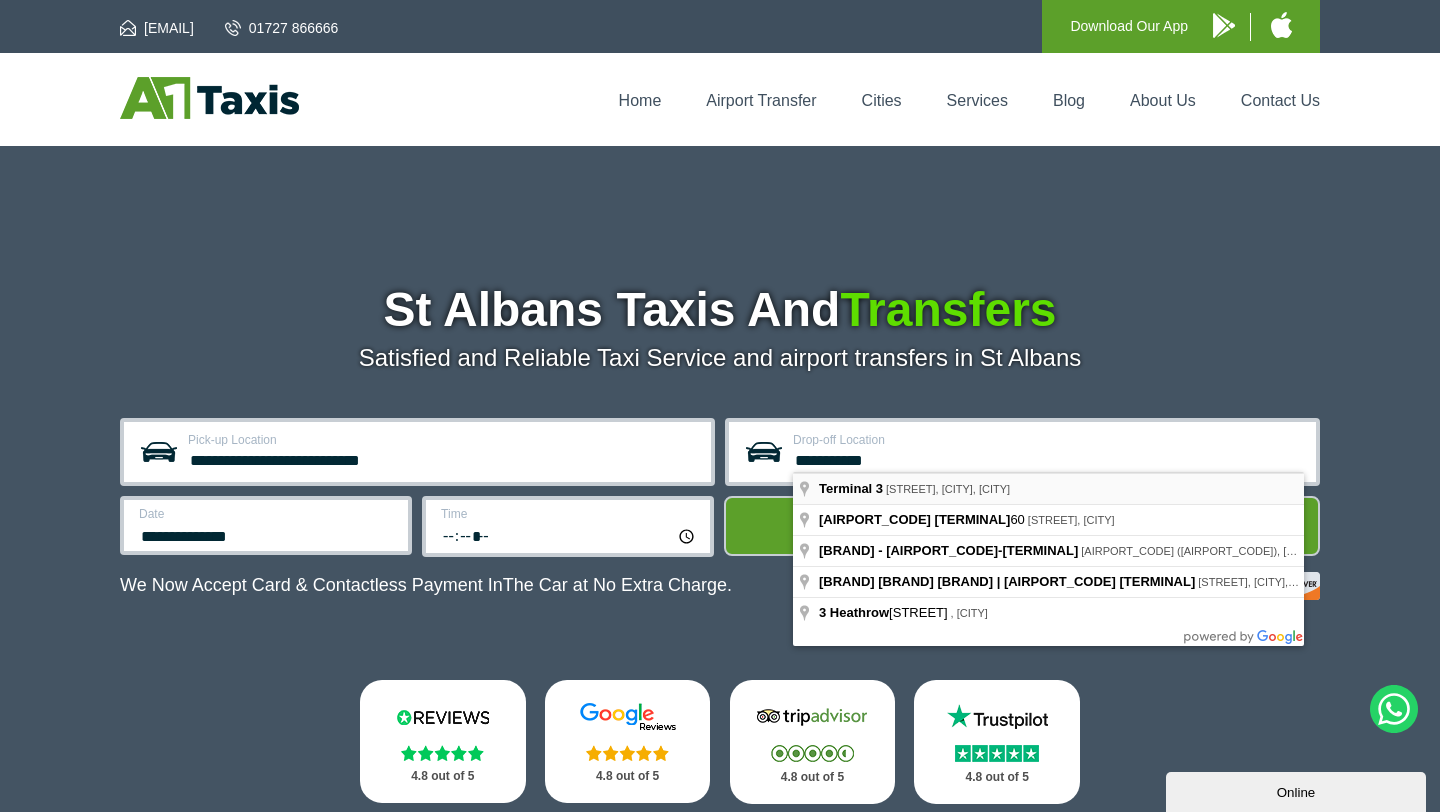 type on "**********" 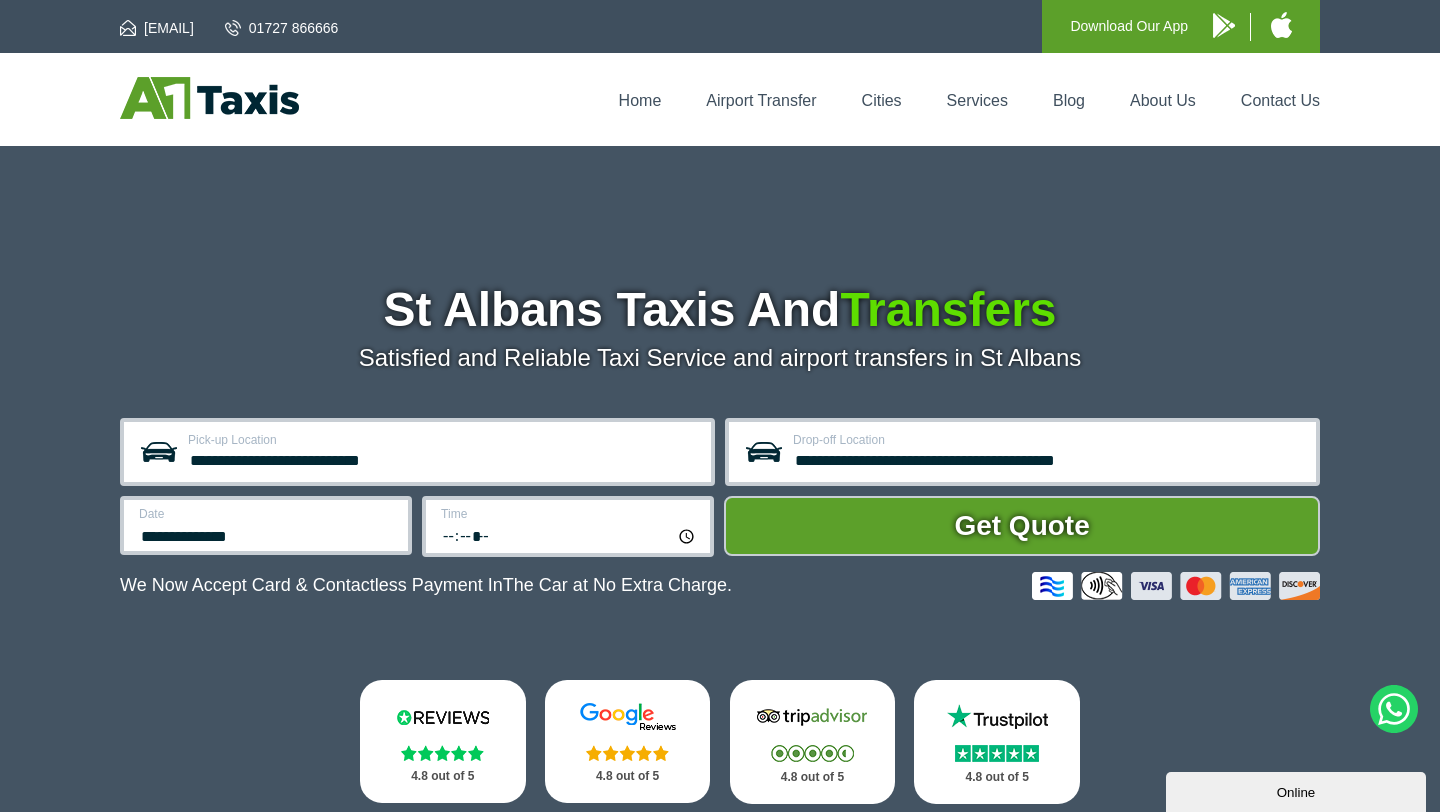 click on "**********" at bounding box center (266, 525) 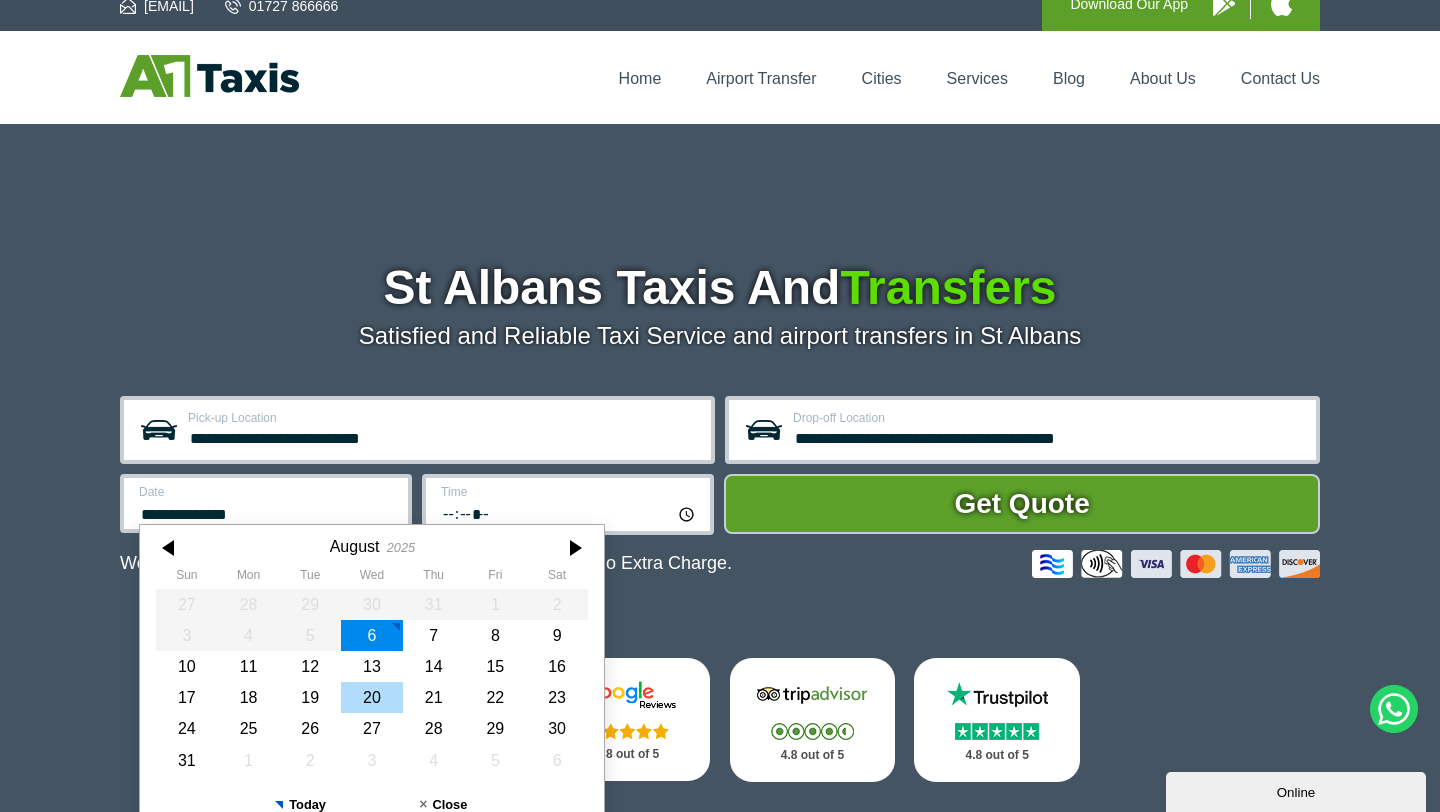 click on "20" at bounding box center (372, 697) 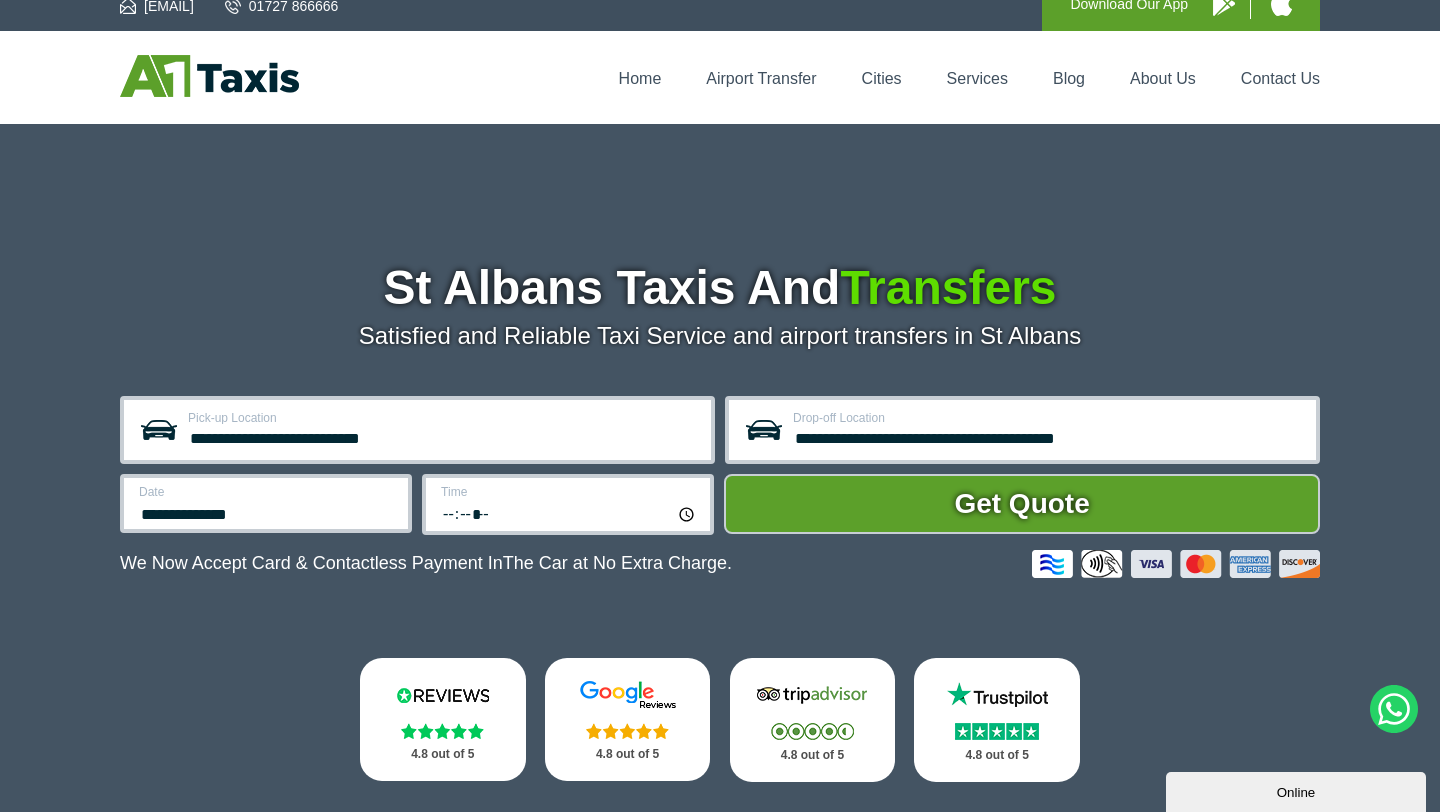 click on "*****" at bounding box center [569, 513] 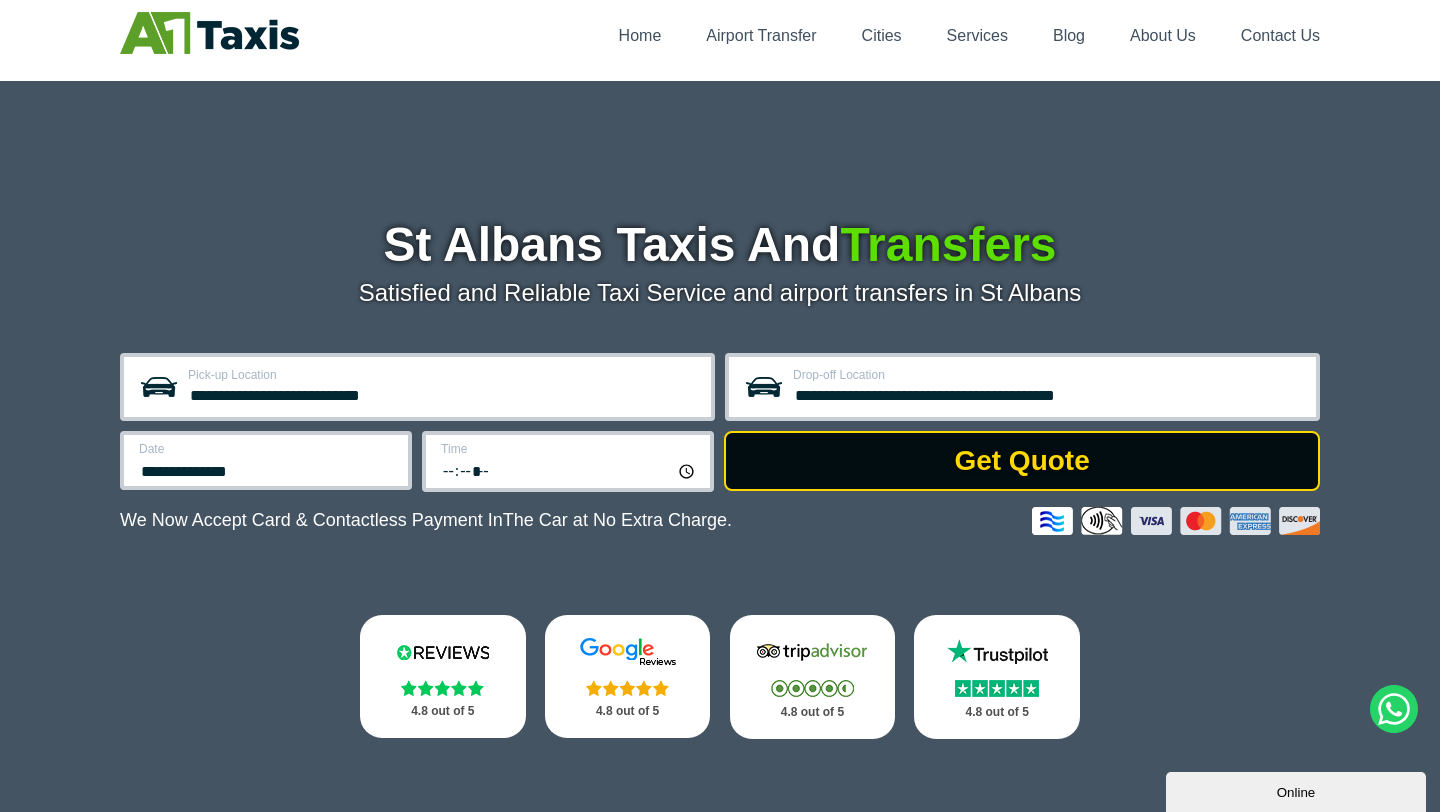click on "Get Quote" at bounding box center (1022, 461) 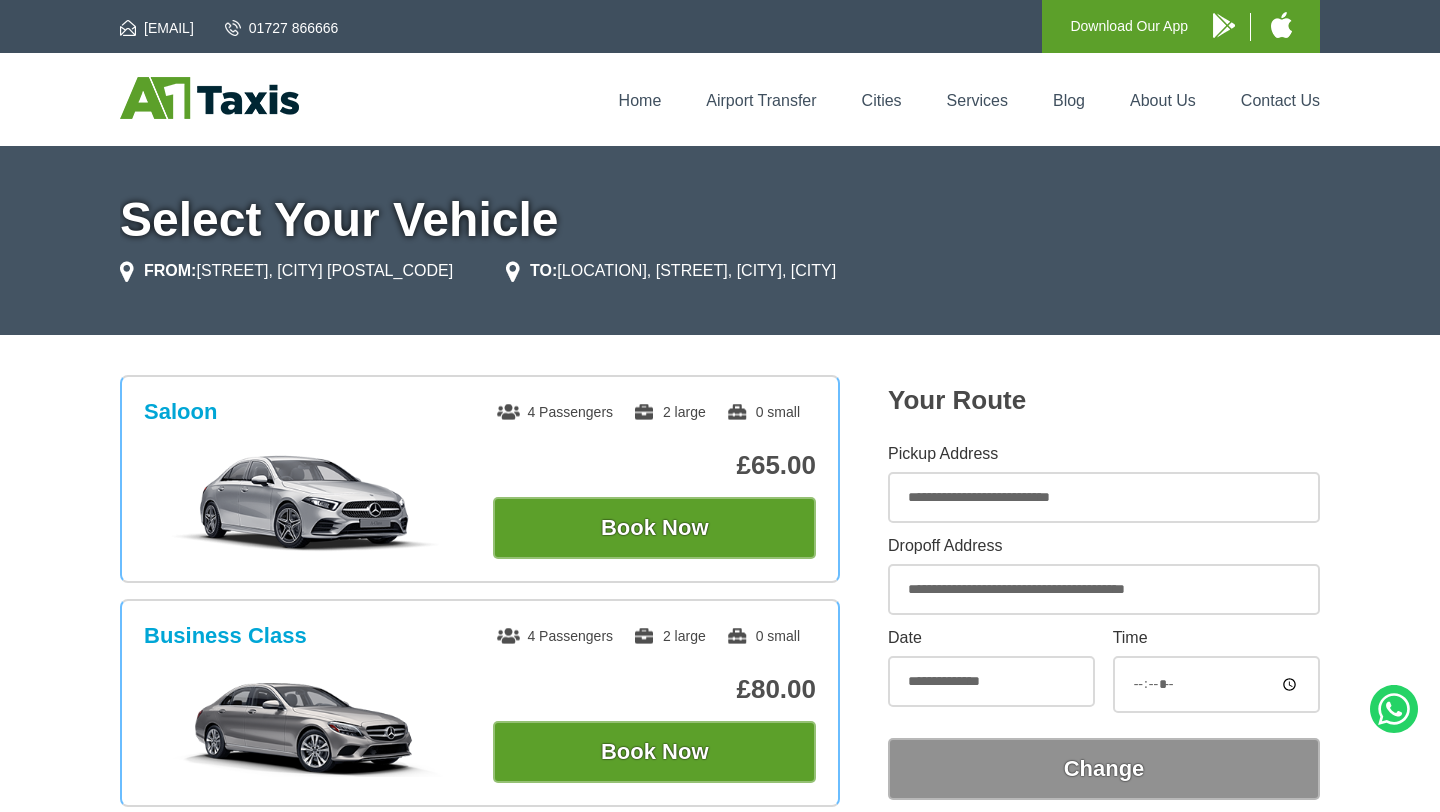 scroll, scrollTop: 0, scrollLeft: 0, axis: both 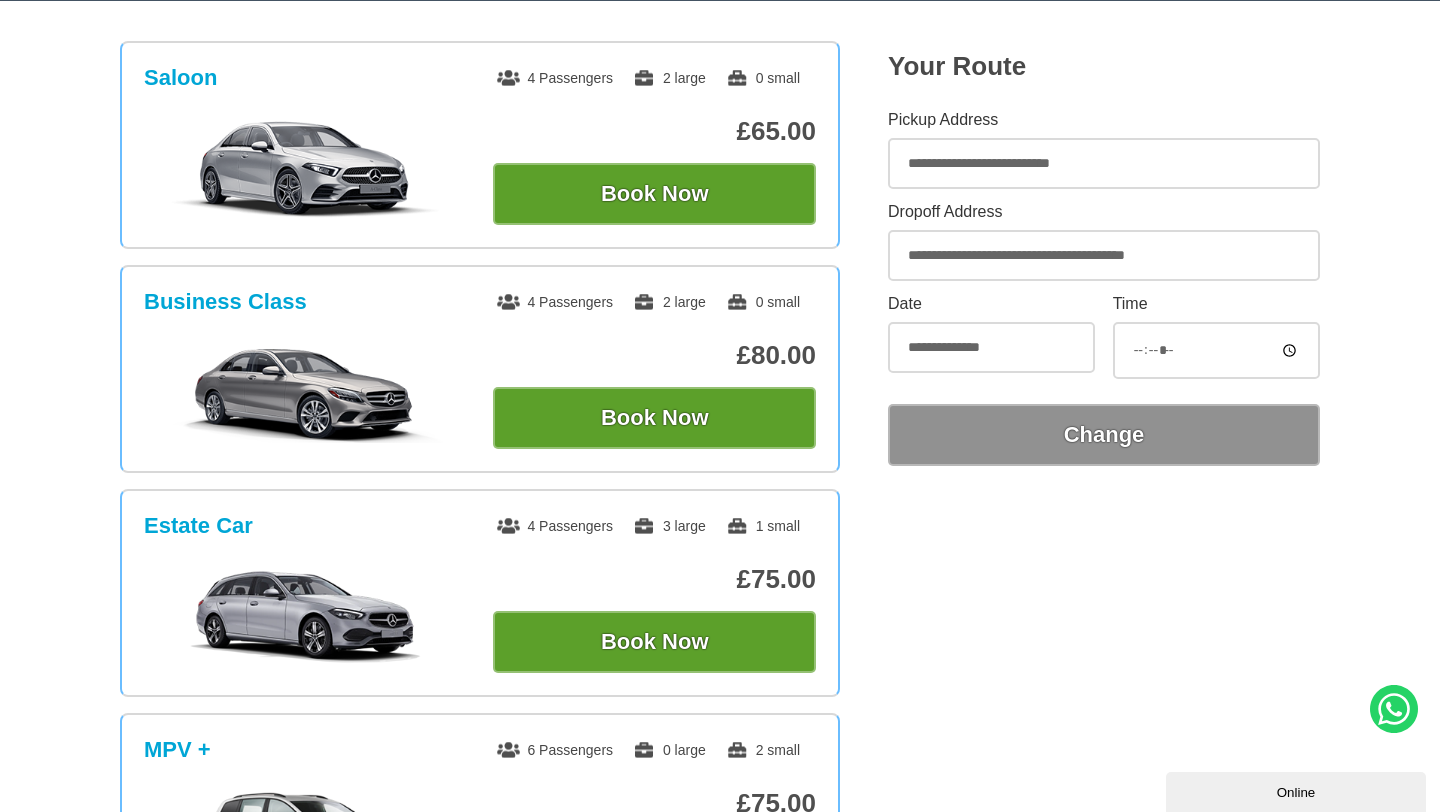 click on "*****" at bounding box center [1216, 350] 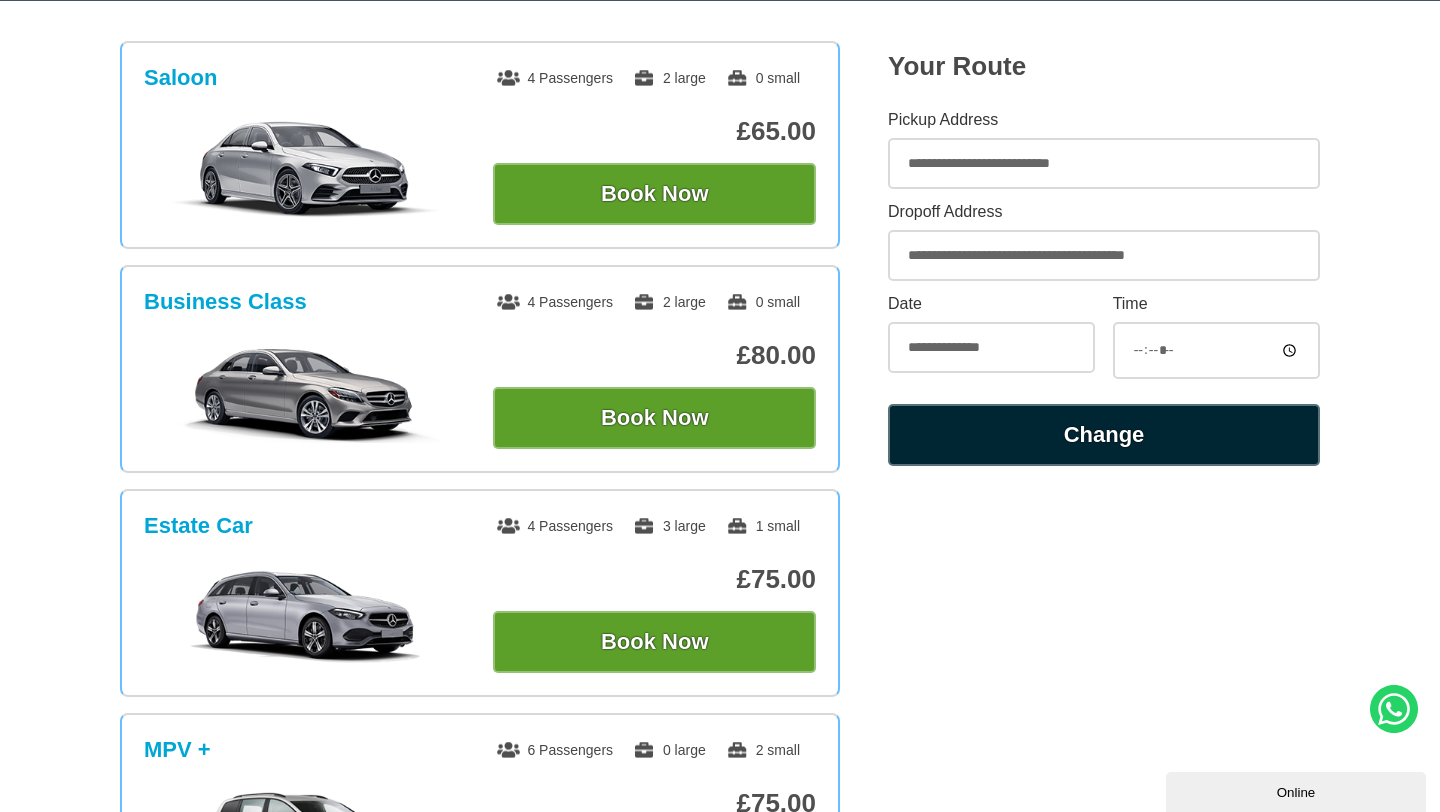 click on "Change" at bounding box center (1104, 435) 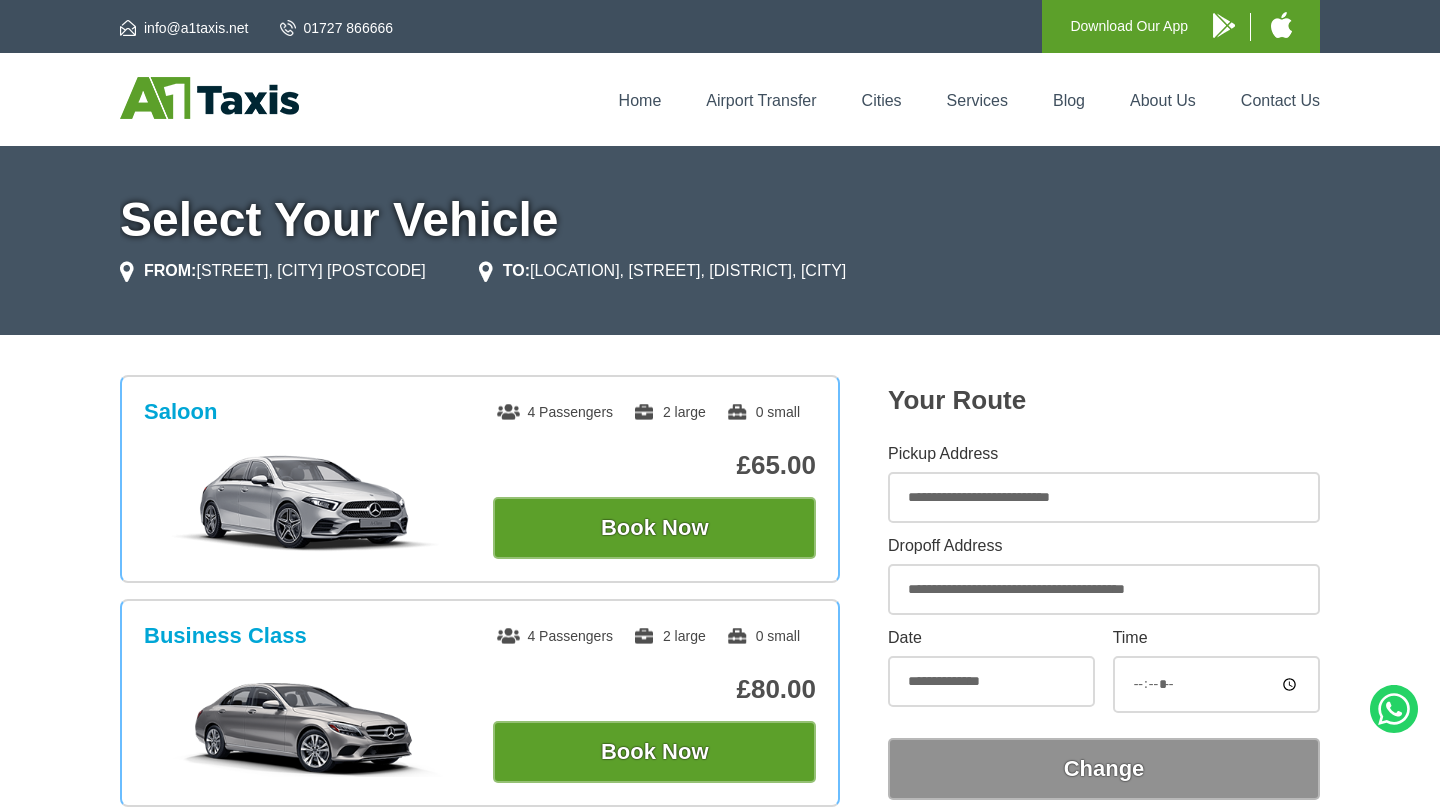 scroll, scrollTop: 0, scrollLeft: 0, axis: both 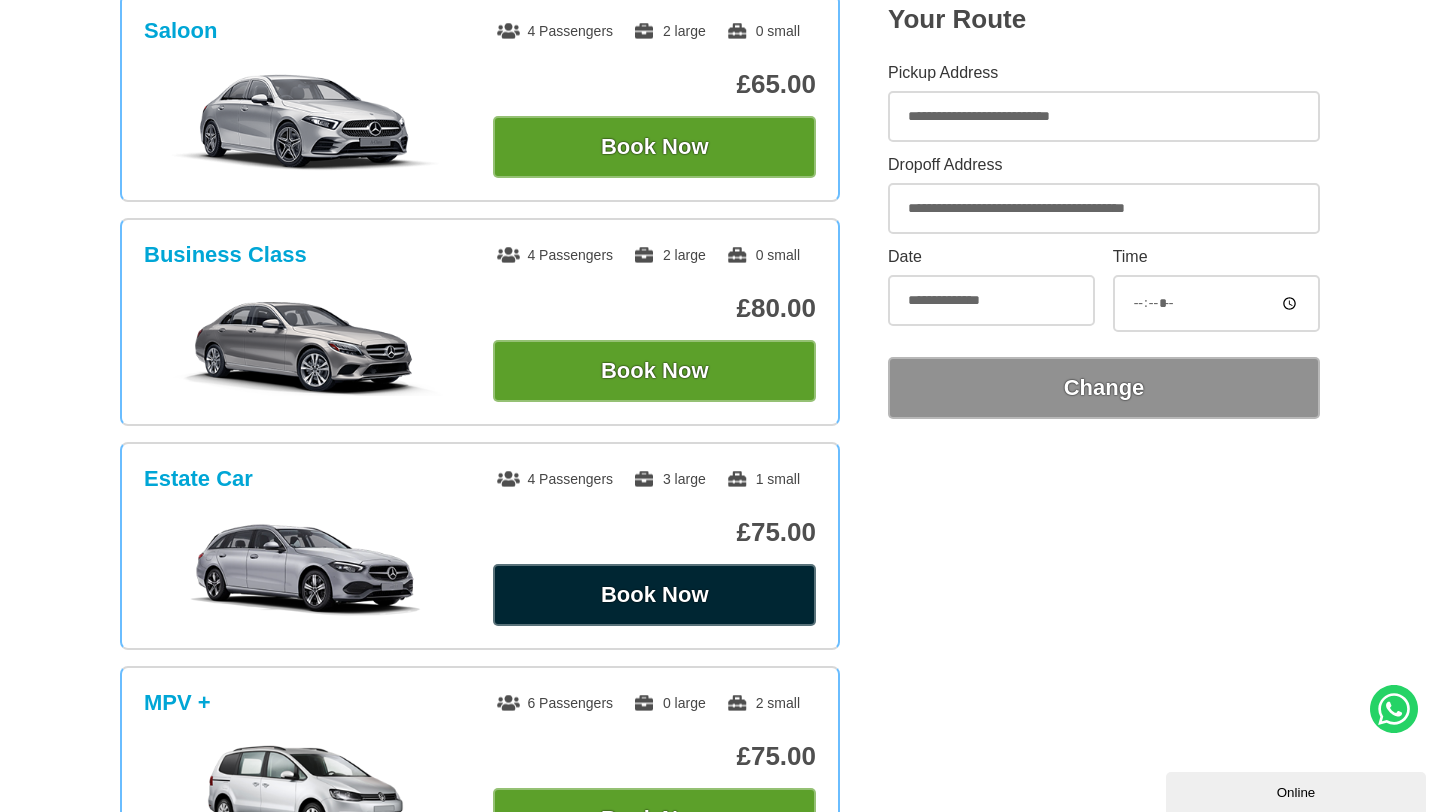 click on "Book Now" at bounding box center [654, 595] 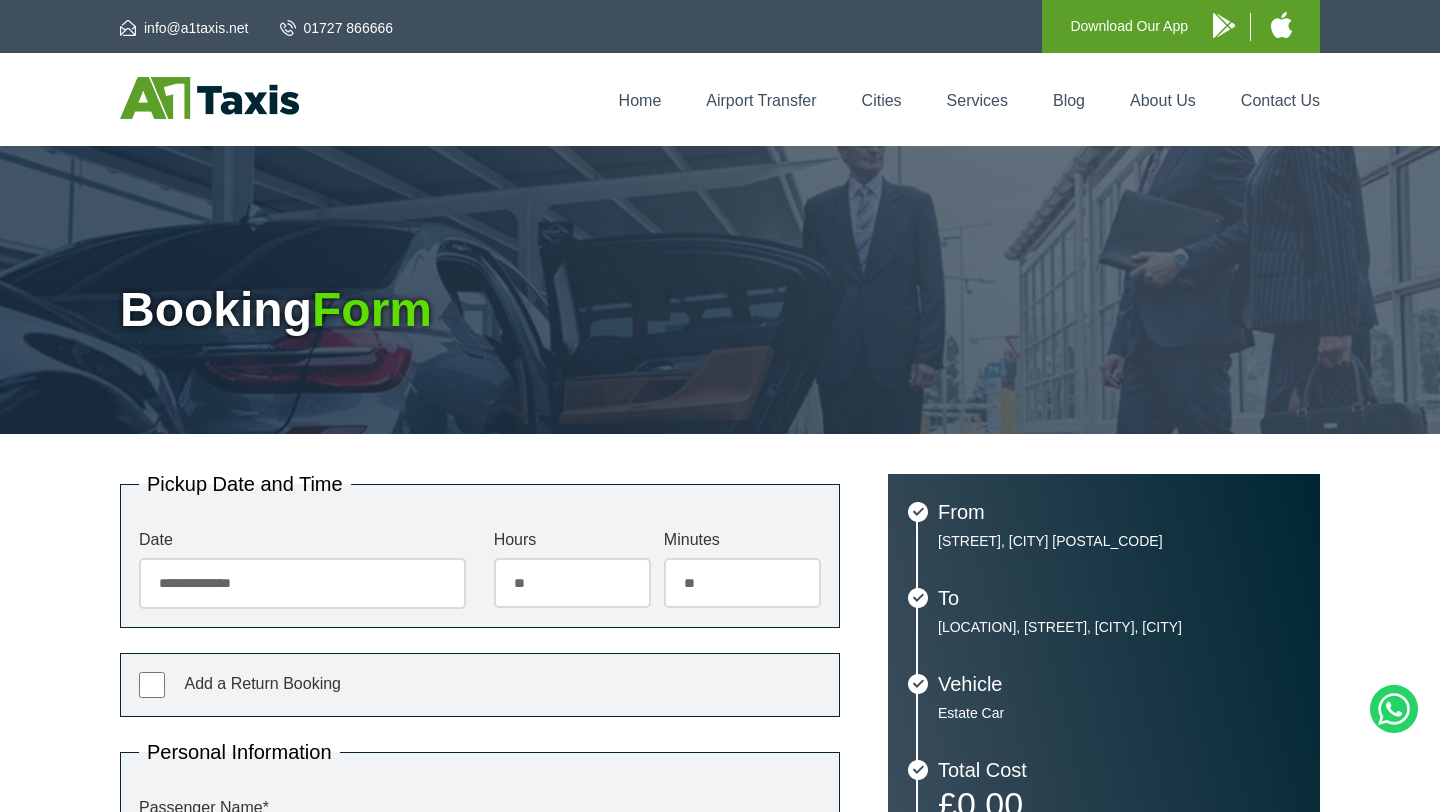 scroll, scrollTop: 0, scrollLeft: 0, axis: both 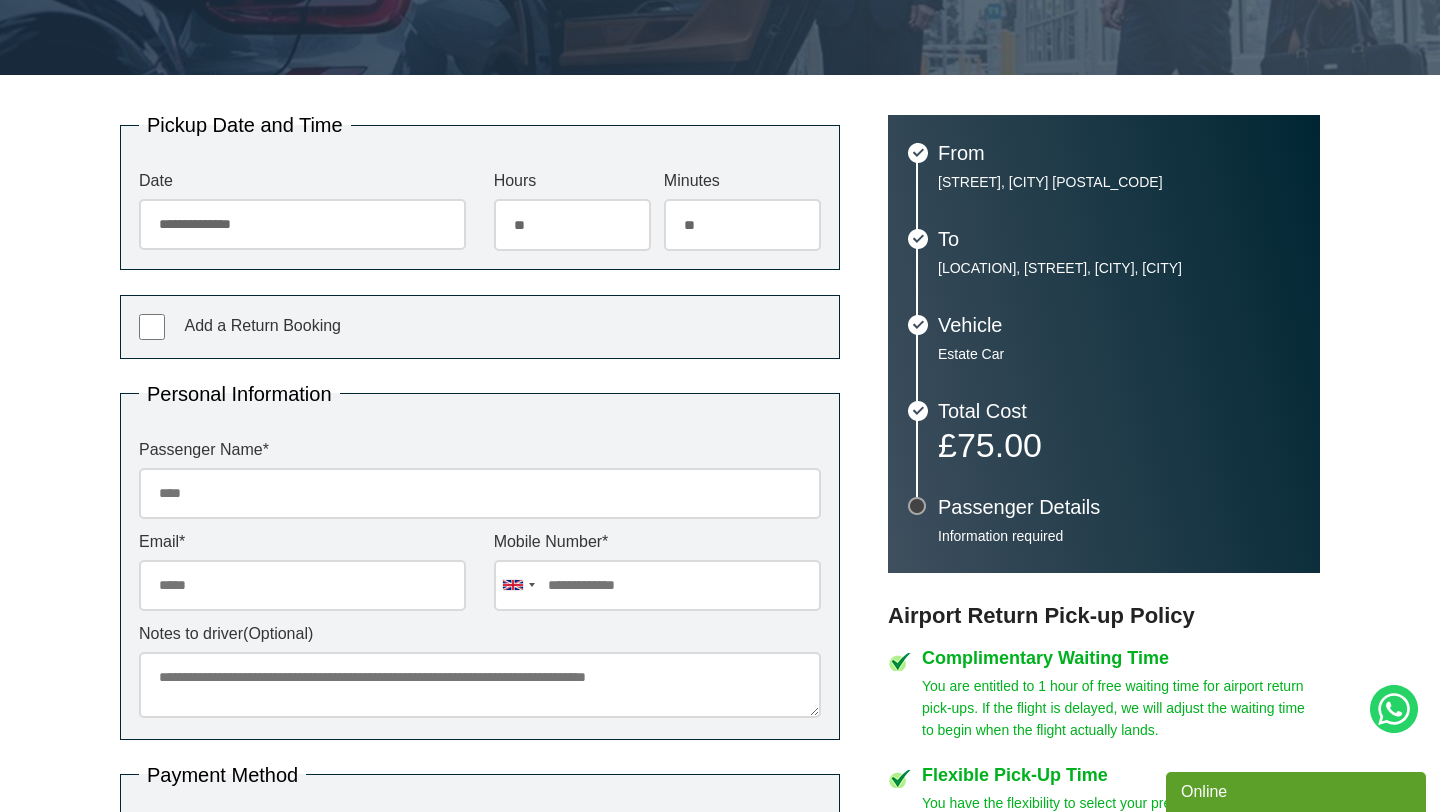 click on "Passenger Name  *" at bounding box center [480, 493] 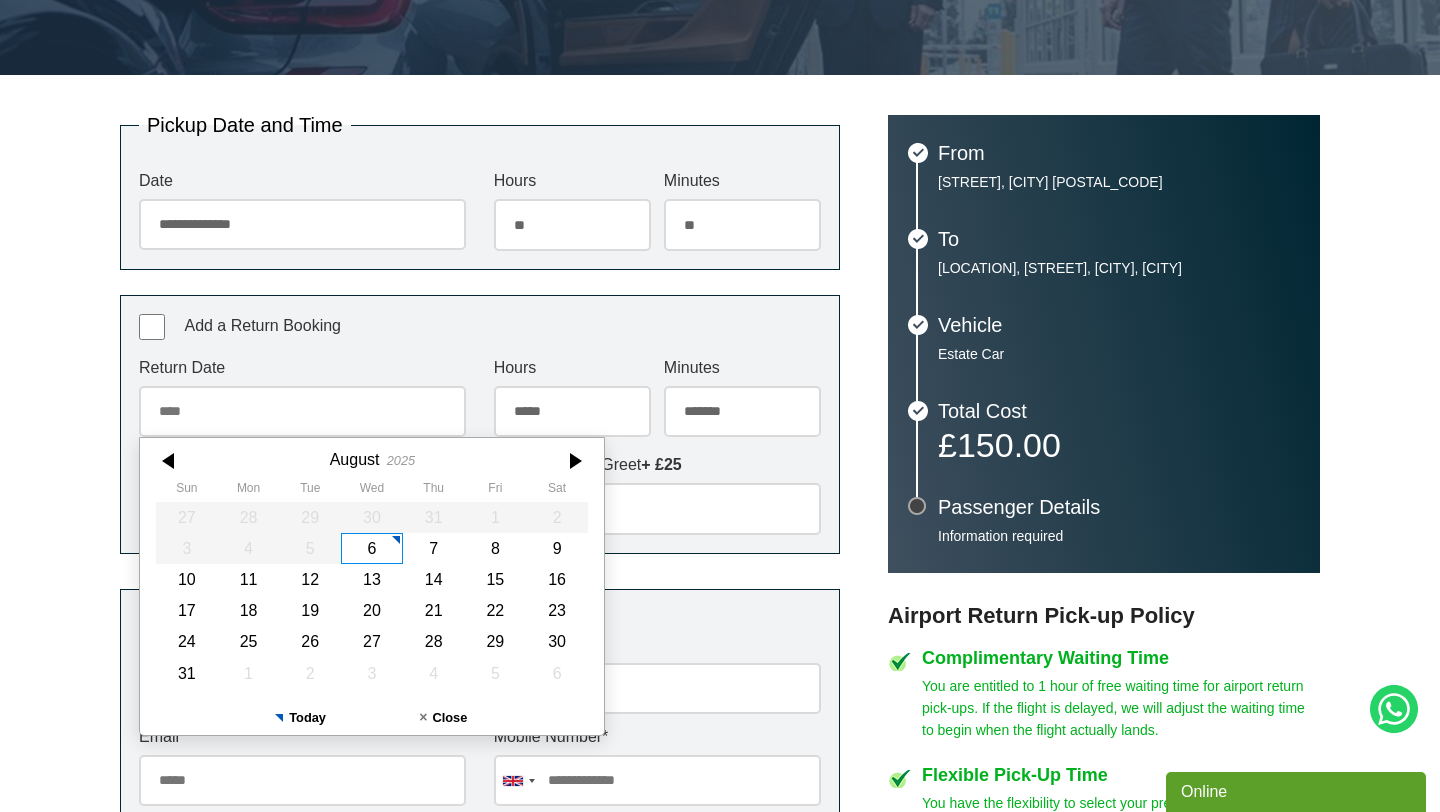 click on "Return Date" at bounding box center [302, 411] 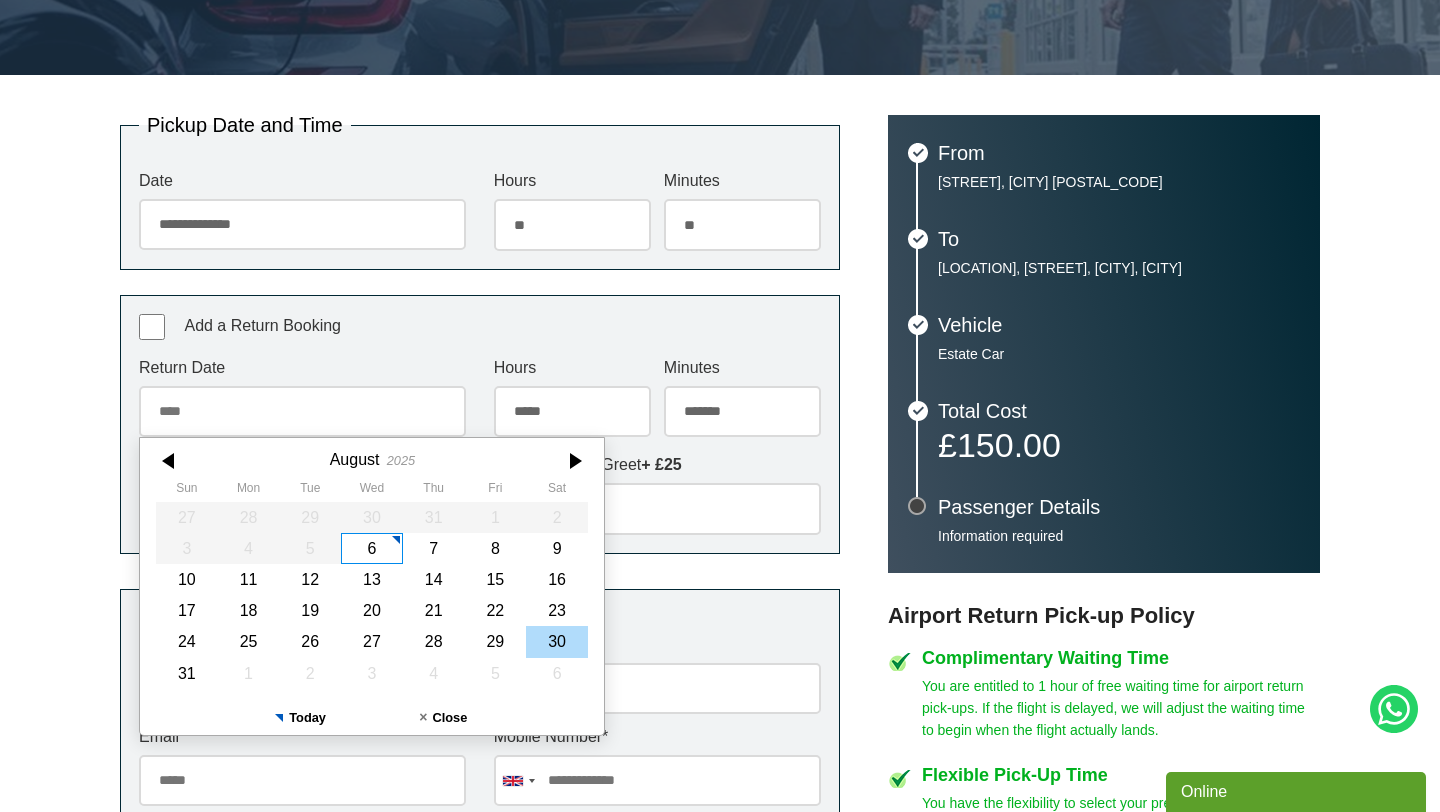 click on "30" at bounding box center (557, 641) 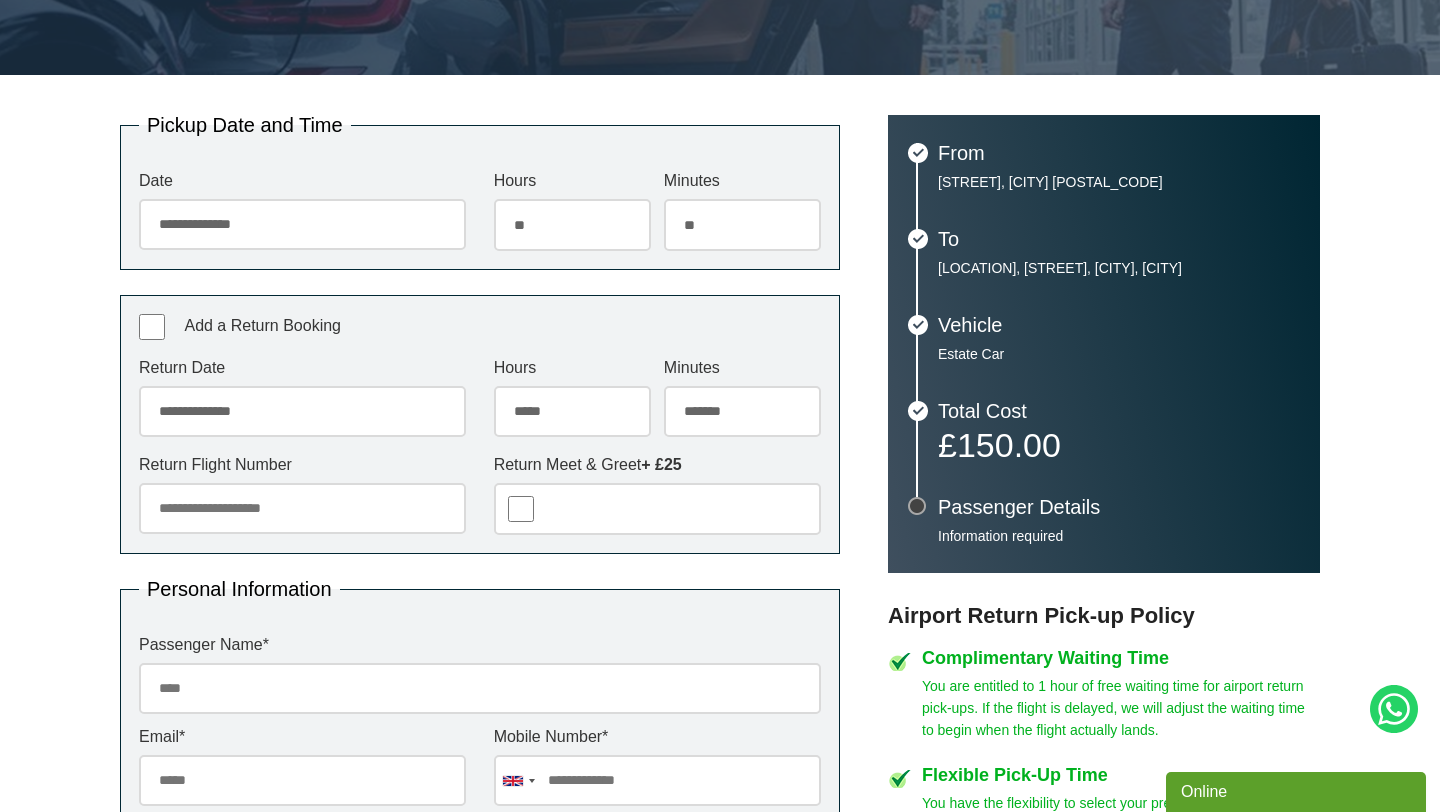 click on "Return Flight Number" at bounding box center [302, 508] 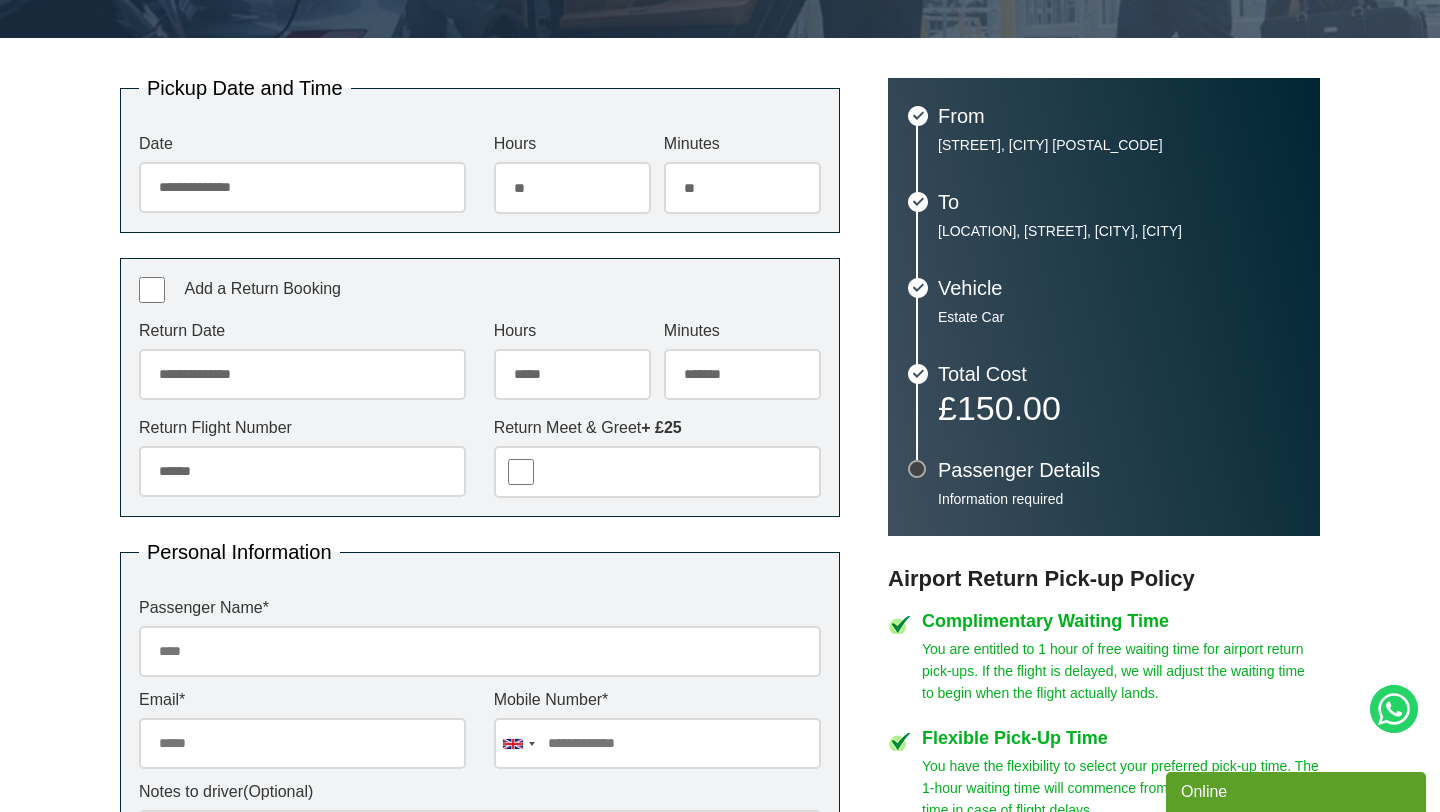 scroll, scrollTop: 396, scrollLeft: 0, axis: vertical 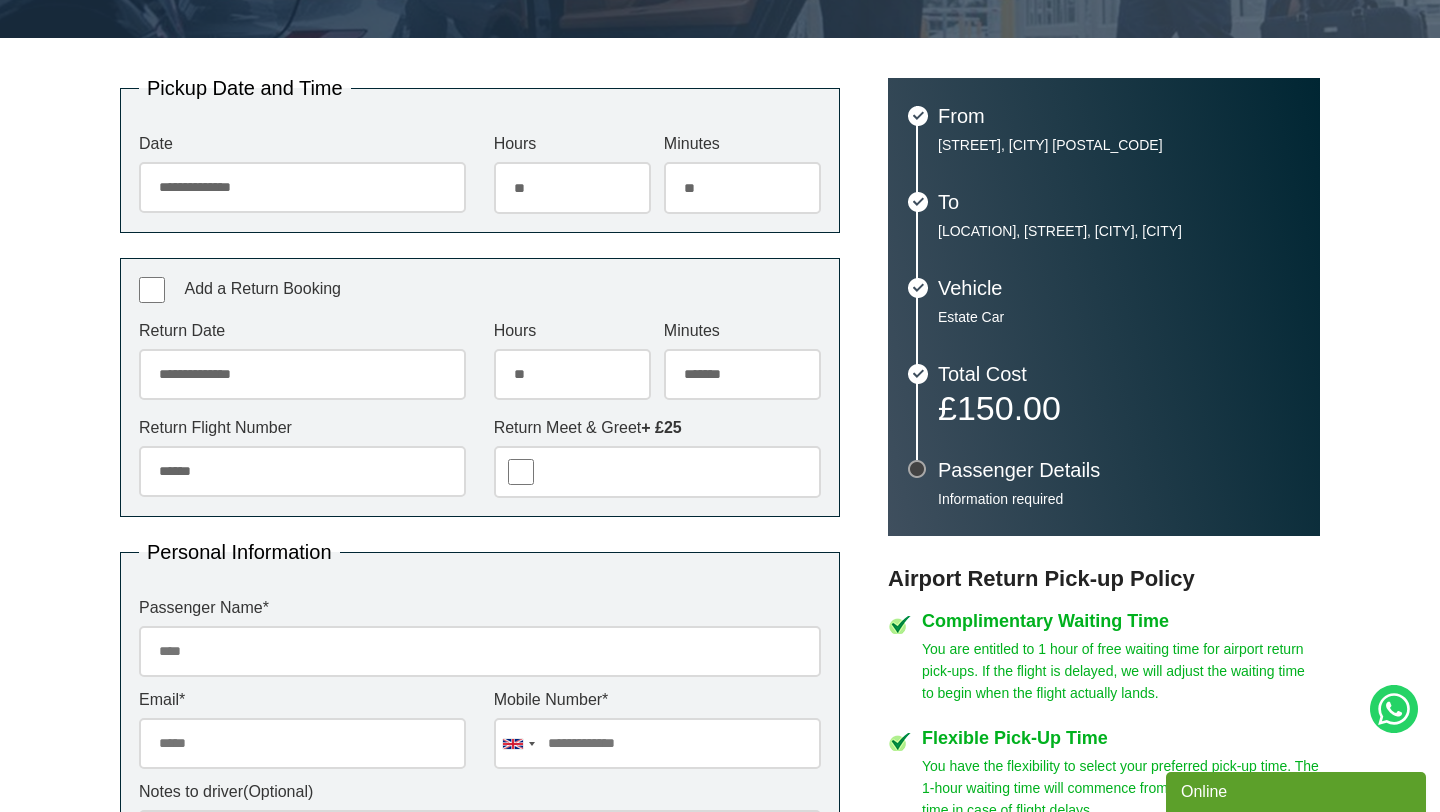 click on "*******
**
**
**
**
**
**
** ** ** ** ** ** ** ** ** ** ** ** ** ** ** ** ** ** ** ** ** ** ** ** ** ** **" at bounding box center [742, 375] 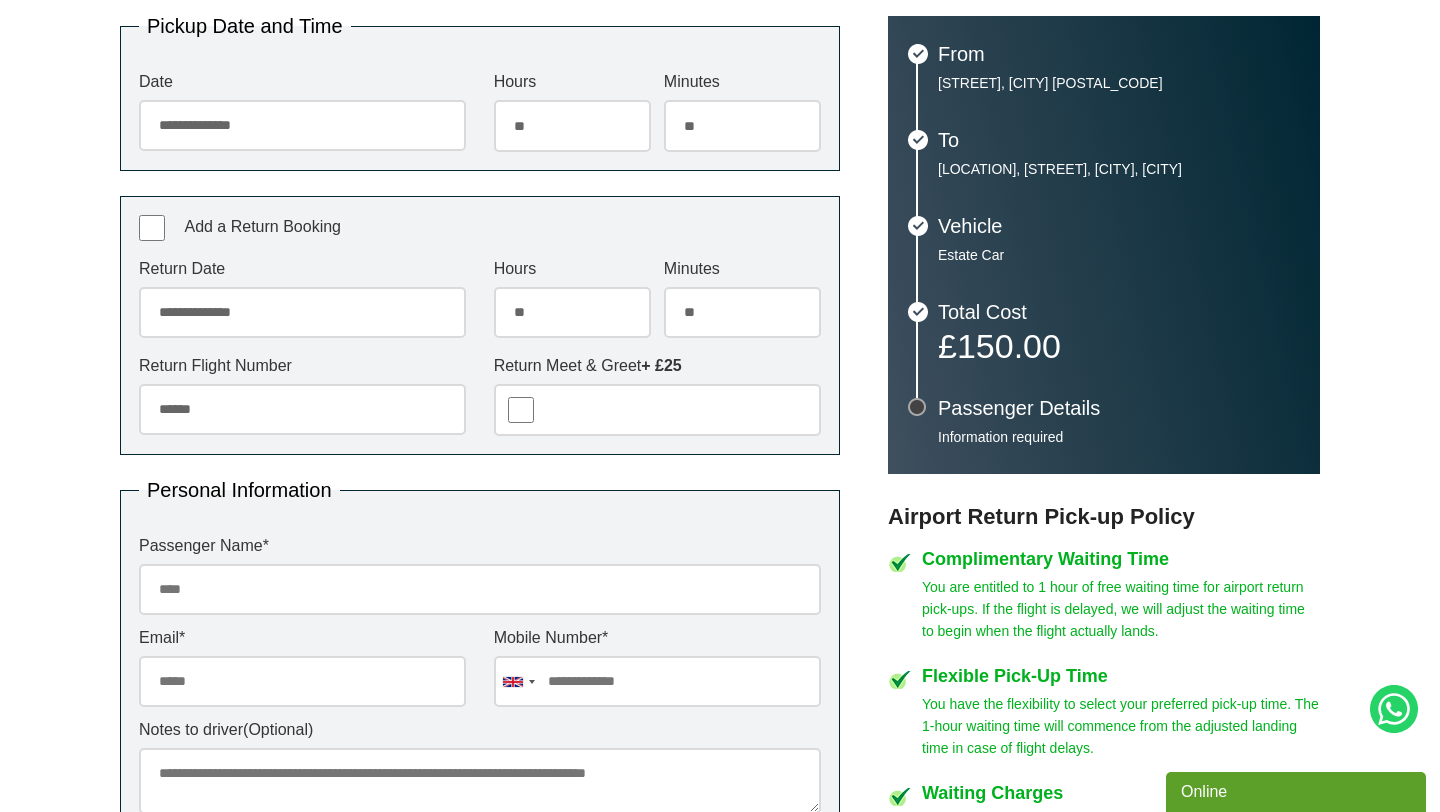 scroll, scrollTop: 465, scrollLeft: 0, axis: vertical 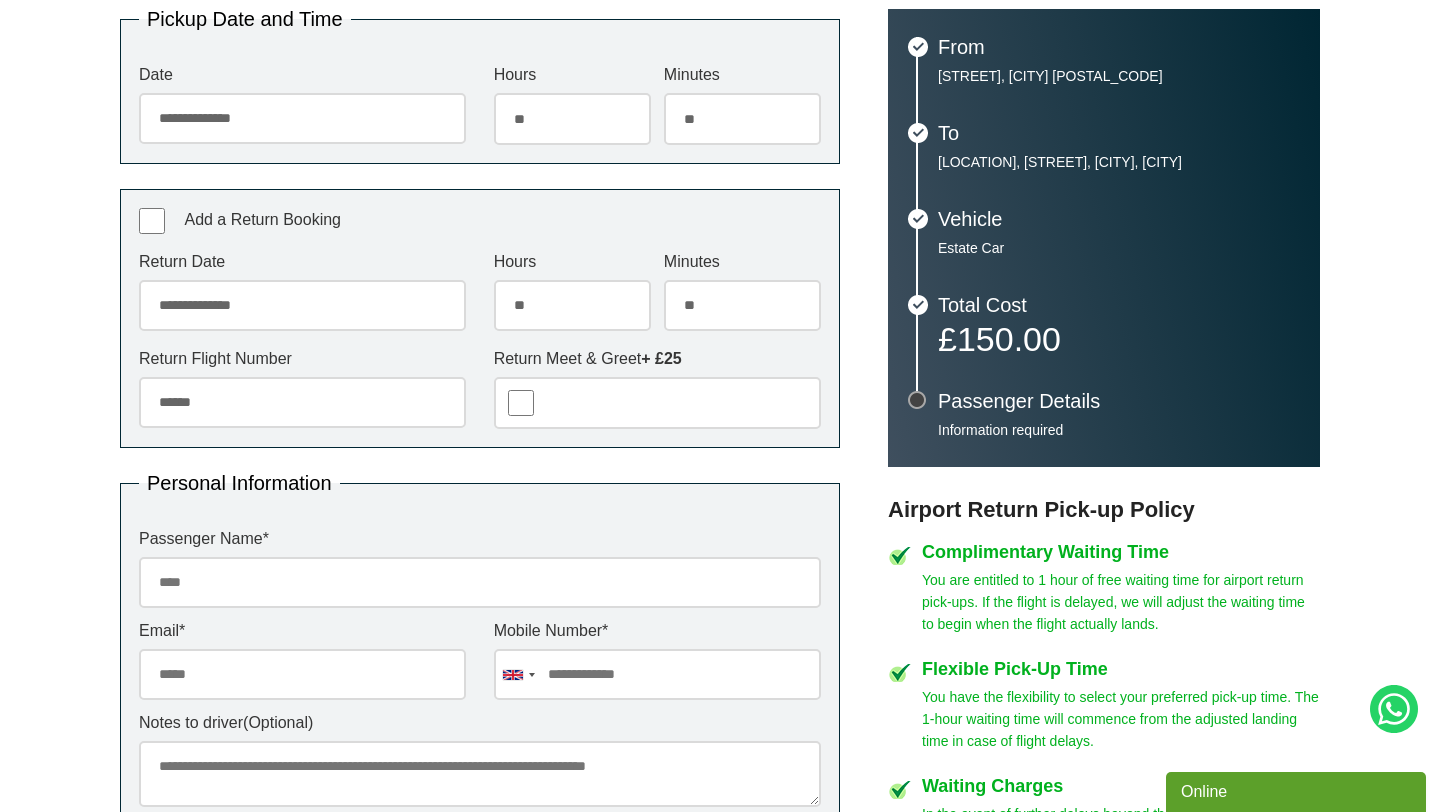 click on "Passenger Name  *" at bounding box center [480, 582] 